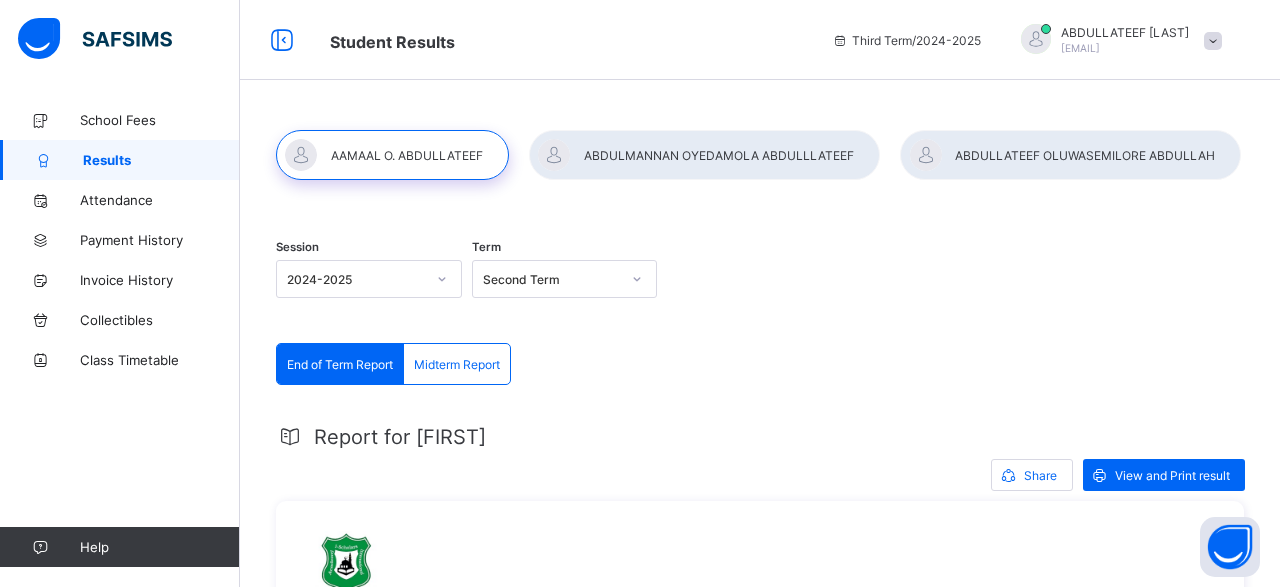 scroll, scrollTop: 0, scrollLeft: 0, axis: both 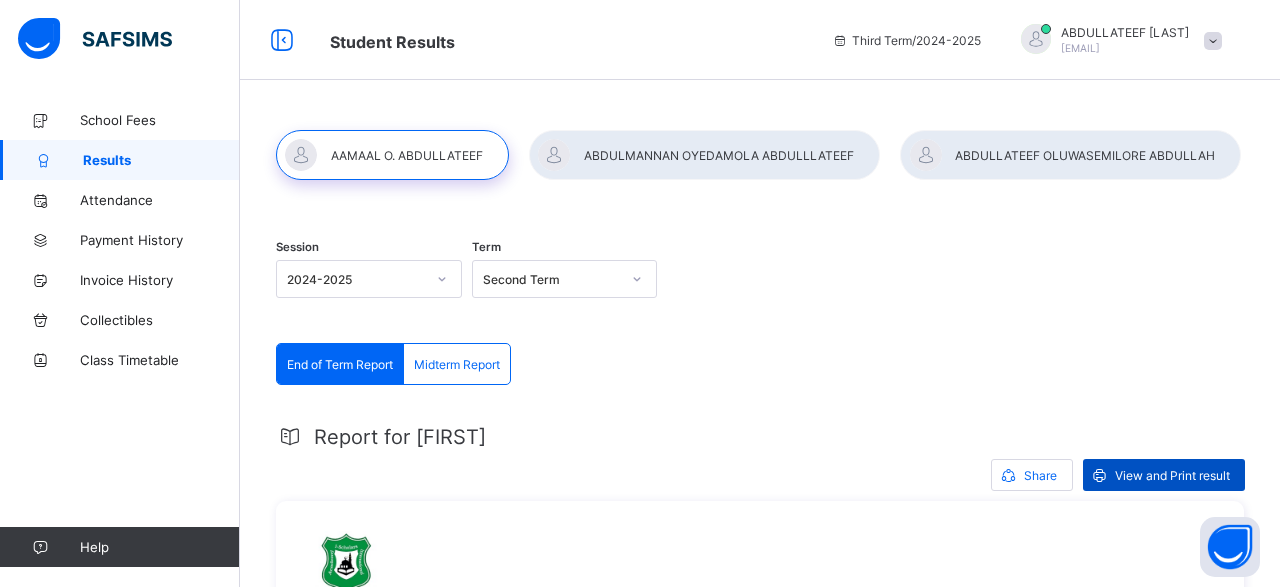 click on "View and Print result" at bounding box center [1172, 475] 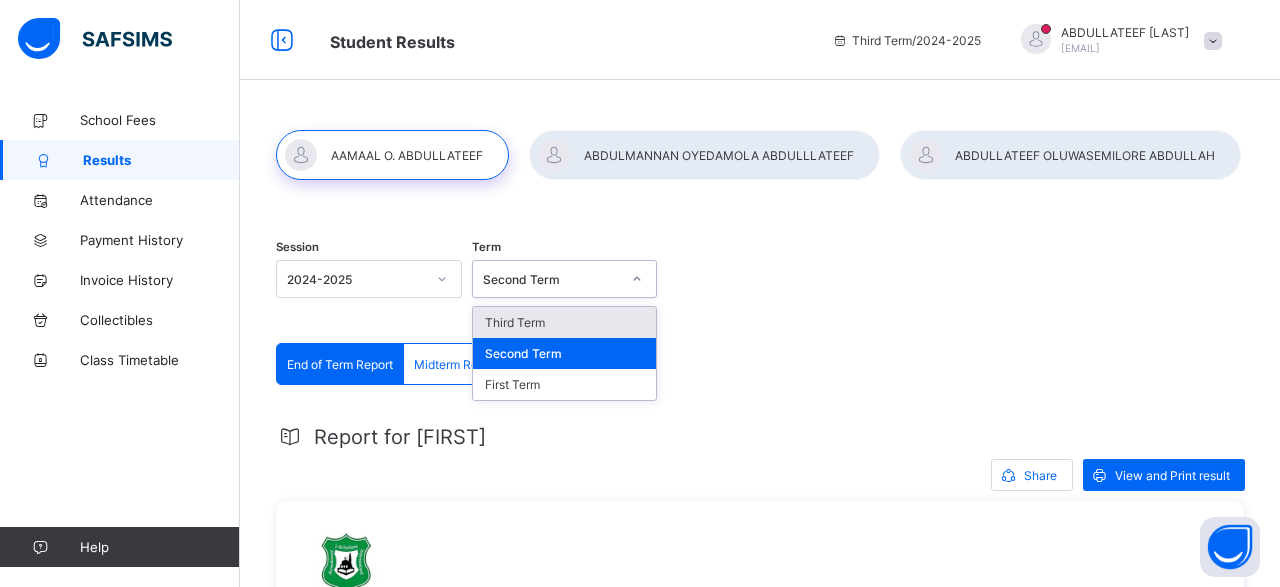 click on "Second Term" at bounding box center (552, 279) 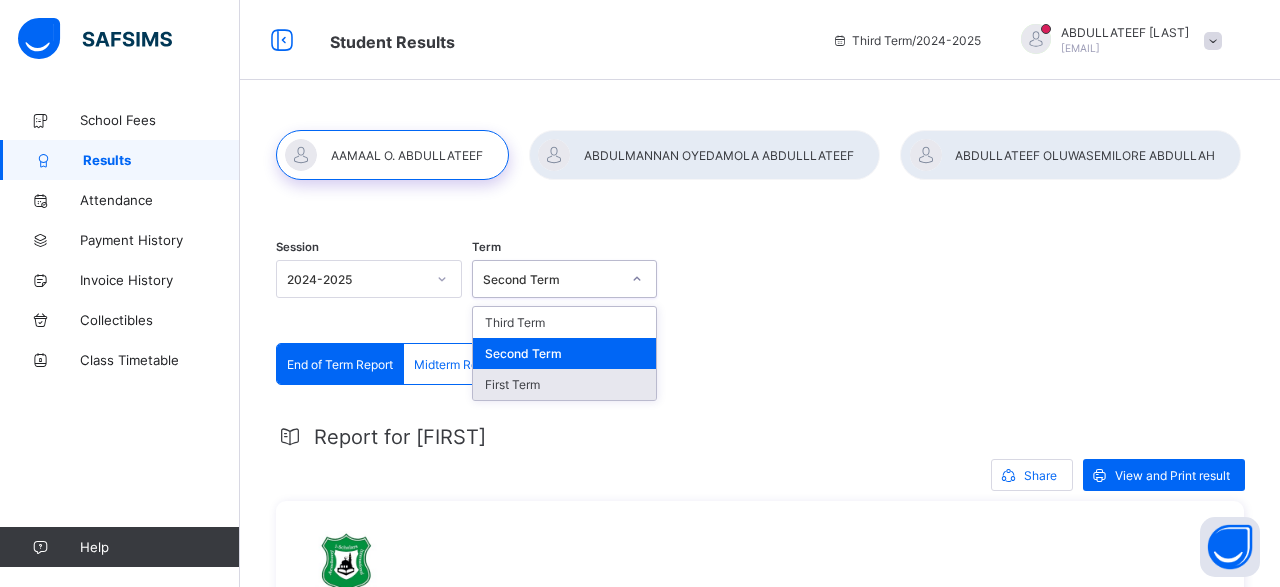click on "First Term" at bounding box center (565, 384) 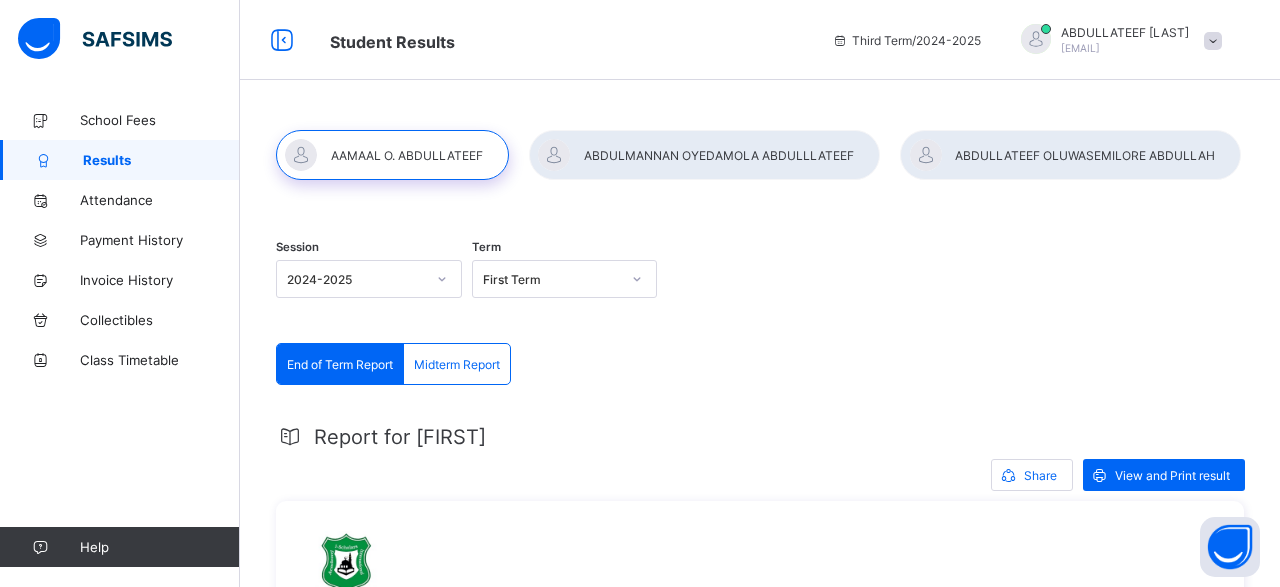 click on "Session 2024-2025 Term First Term" at bounding box center [760, 281] 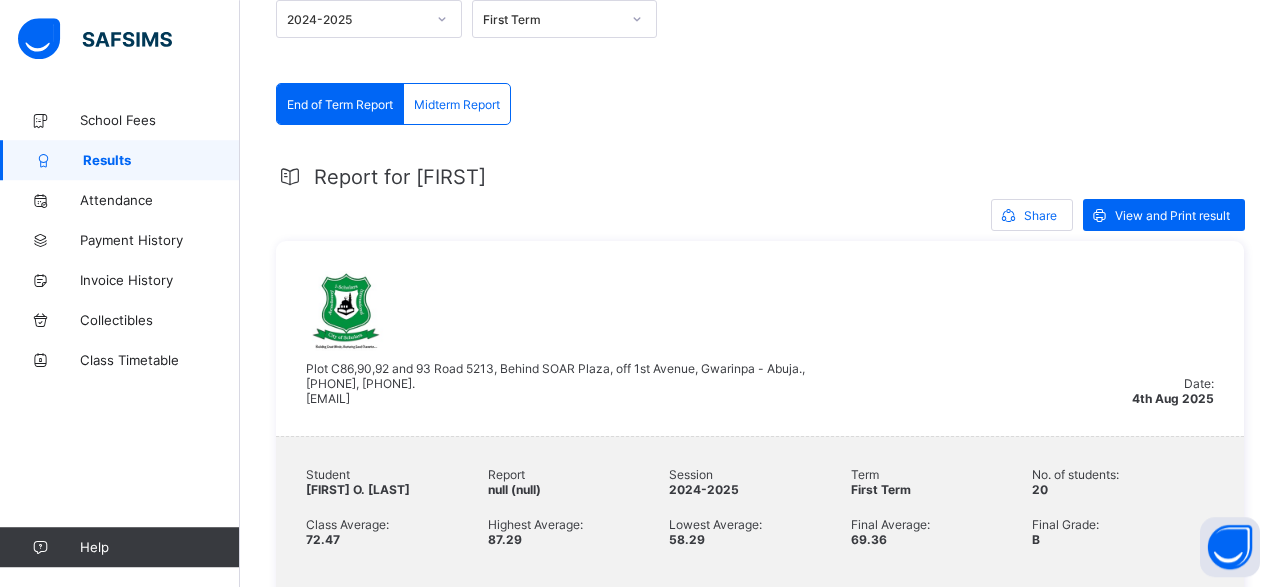 scroll, scrollTop: 312, scrollLeft: 0, axis: vertical 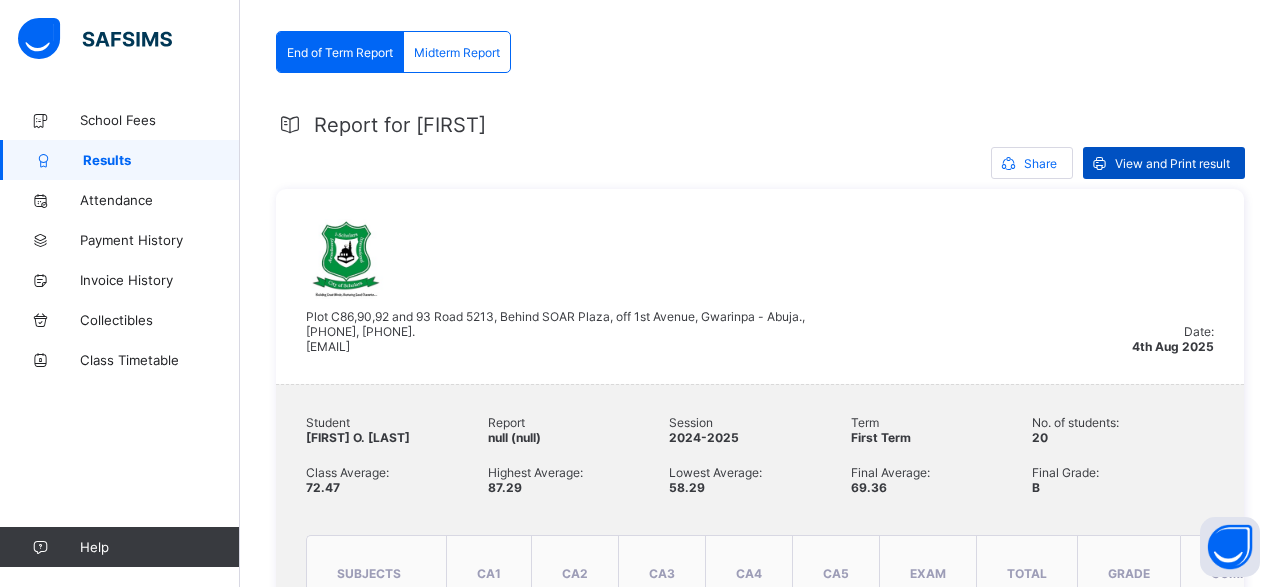 click on "View and Print result" at bounding box center (1164, 163) 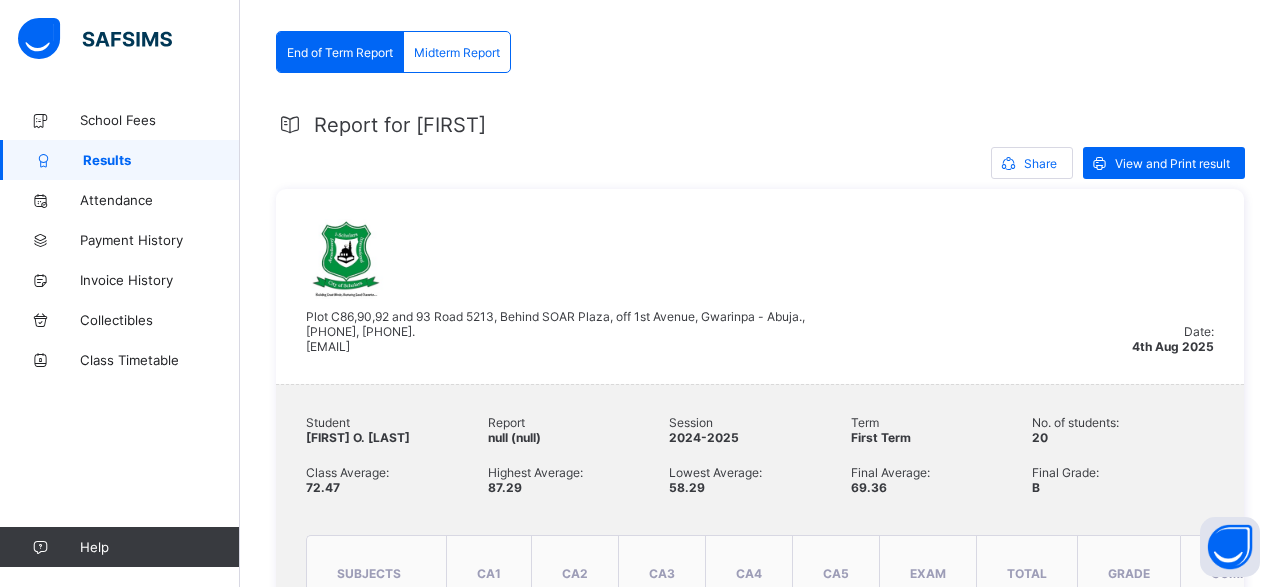 scroll, scrollTop: 0, scrollLeft: 0, axis: both 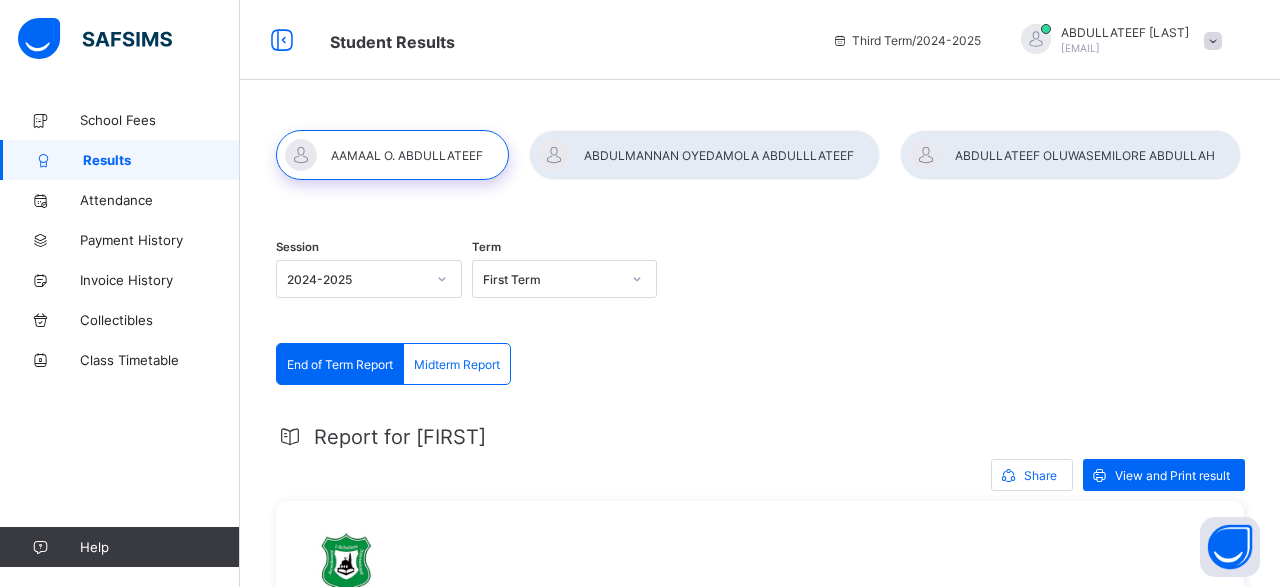 click at bounding box center [704, 155] 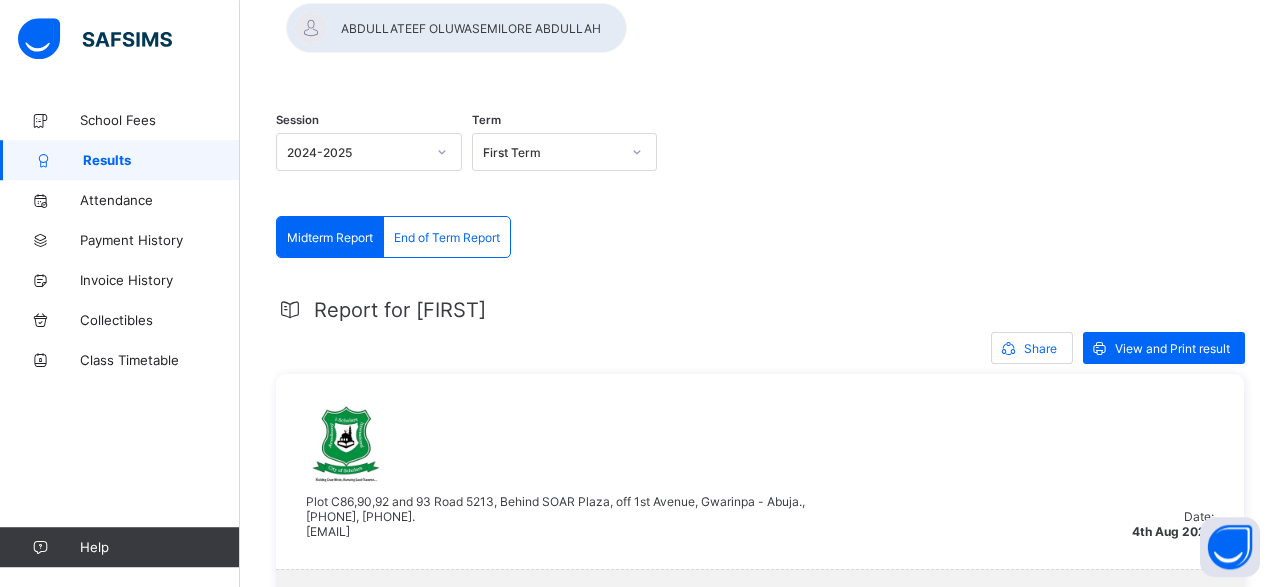 scroll, scrollTop: 104, scrollLeft: 0, axis: vertical 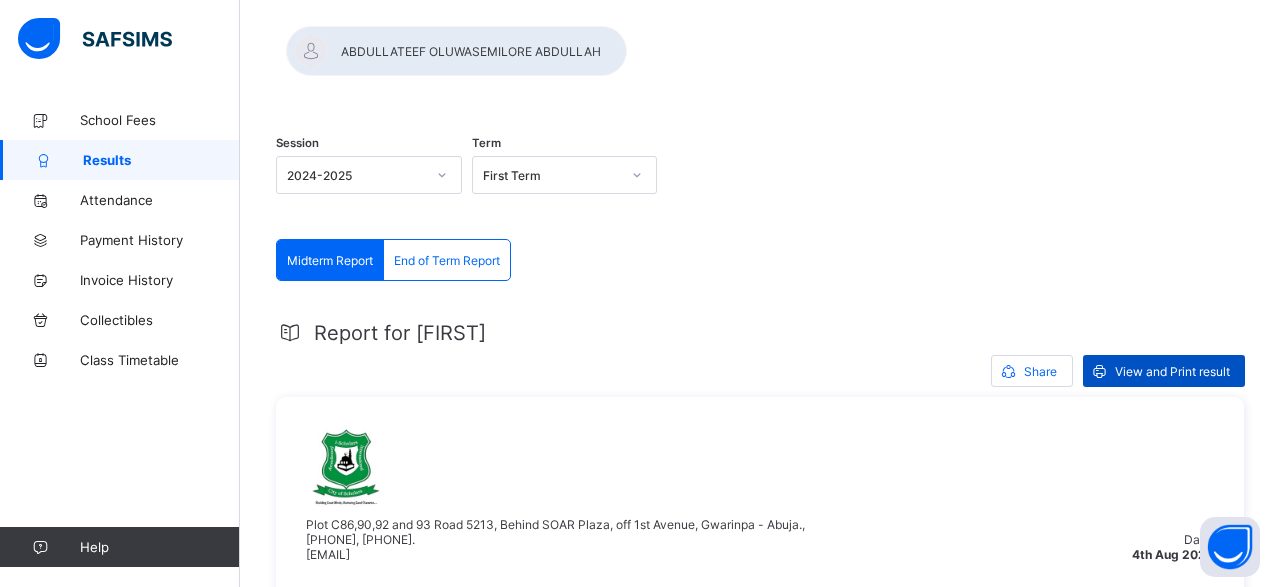 click on "View and Print result" at bounding box center [1172, 371] 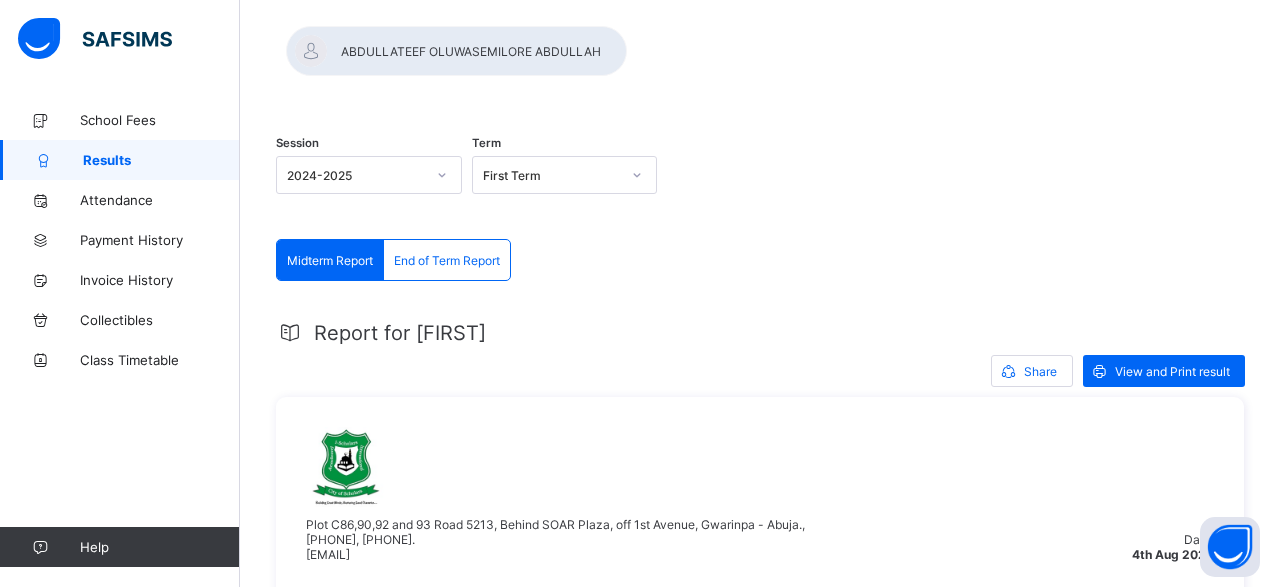 click 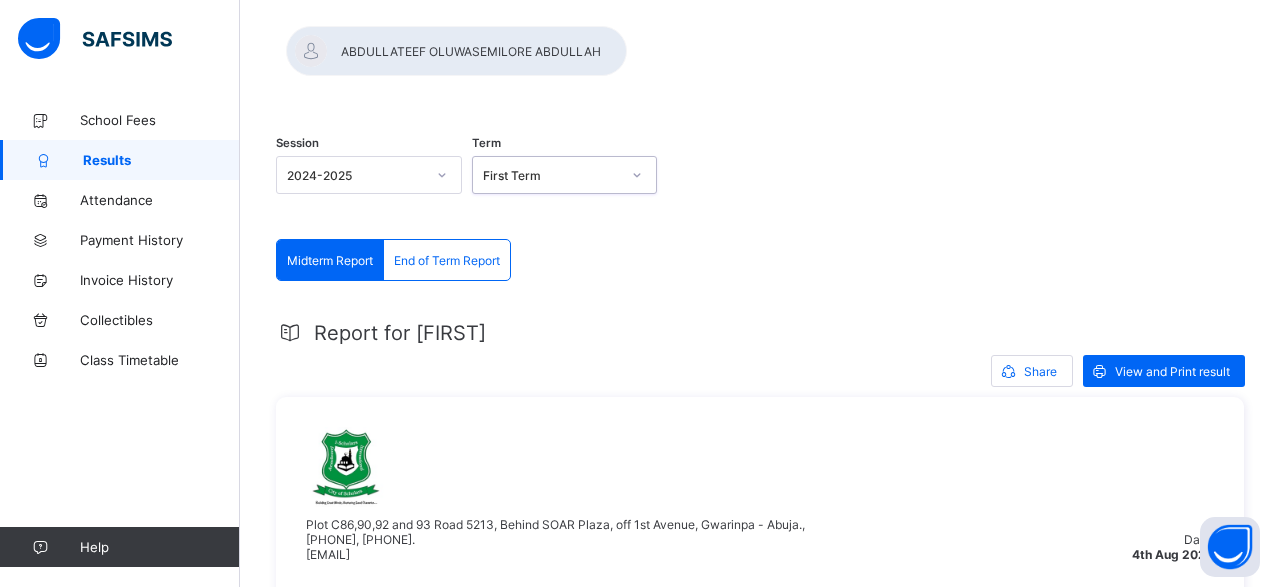 click on "First Term" at bounding box center (552, 175) 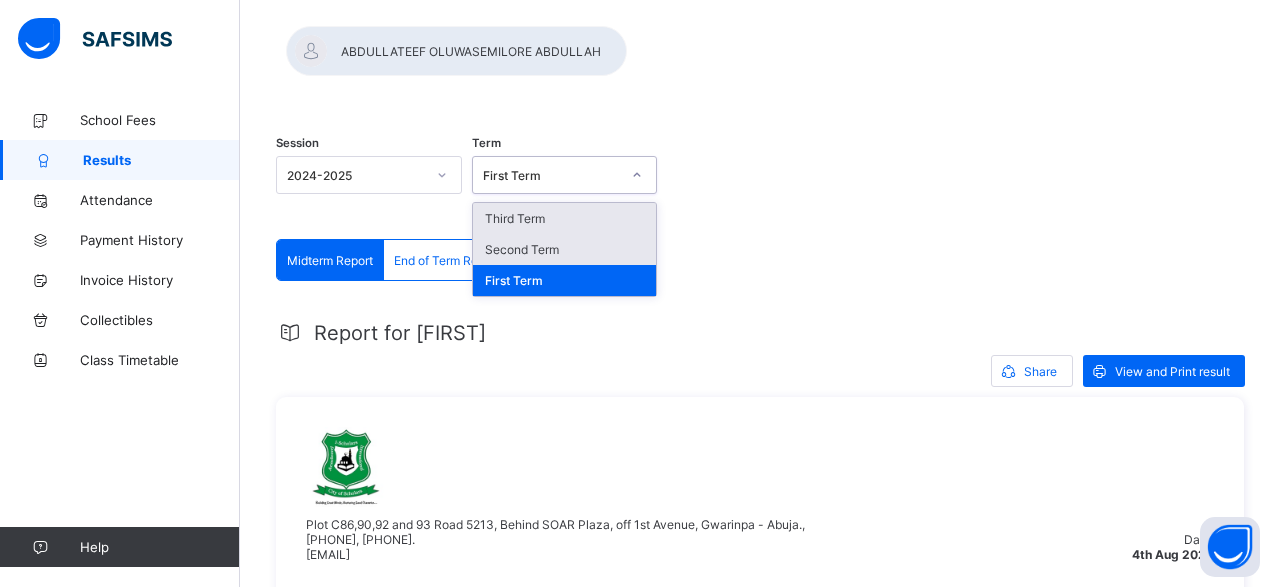 click on "Second Term" at bounding box center [565, 249] 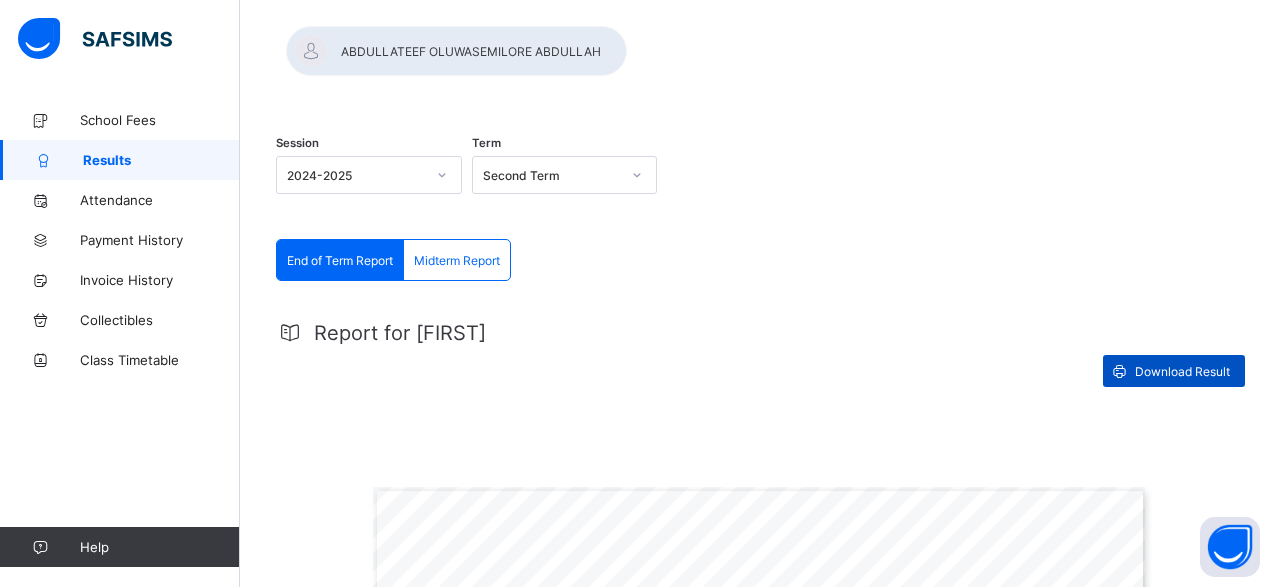 click on "Download Result" at bounding box center (1182, 371) 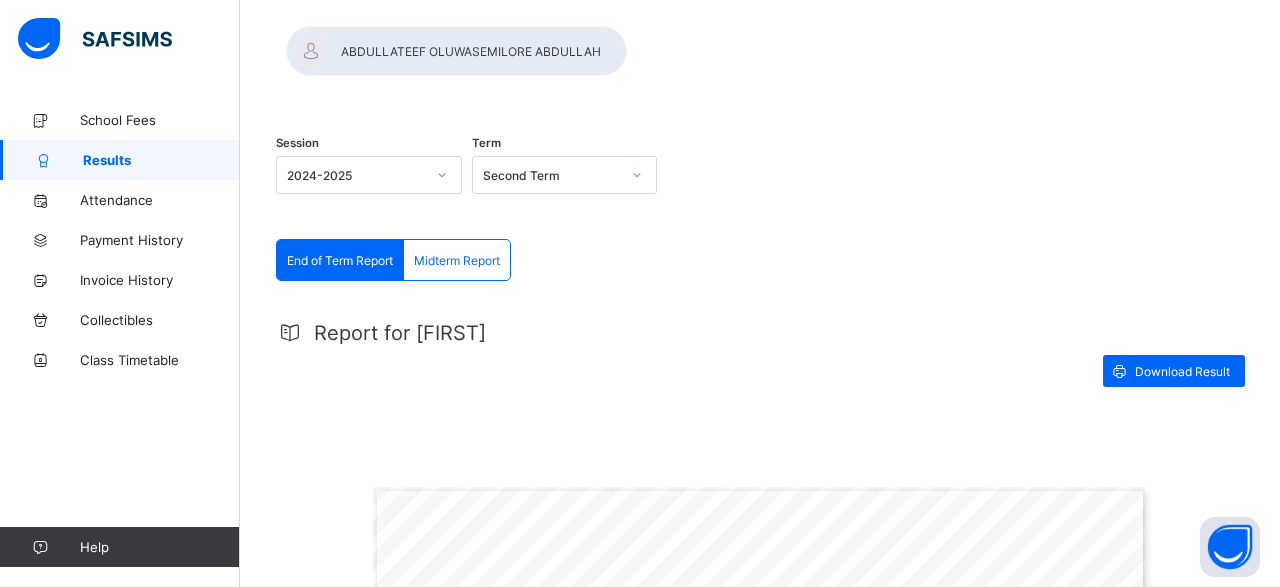 click on "Second Term" at bounding box center (546, 175) 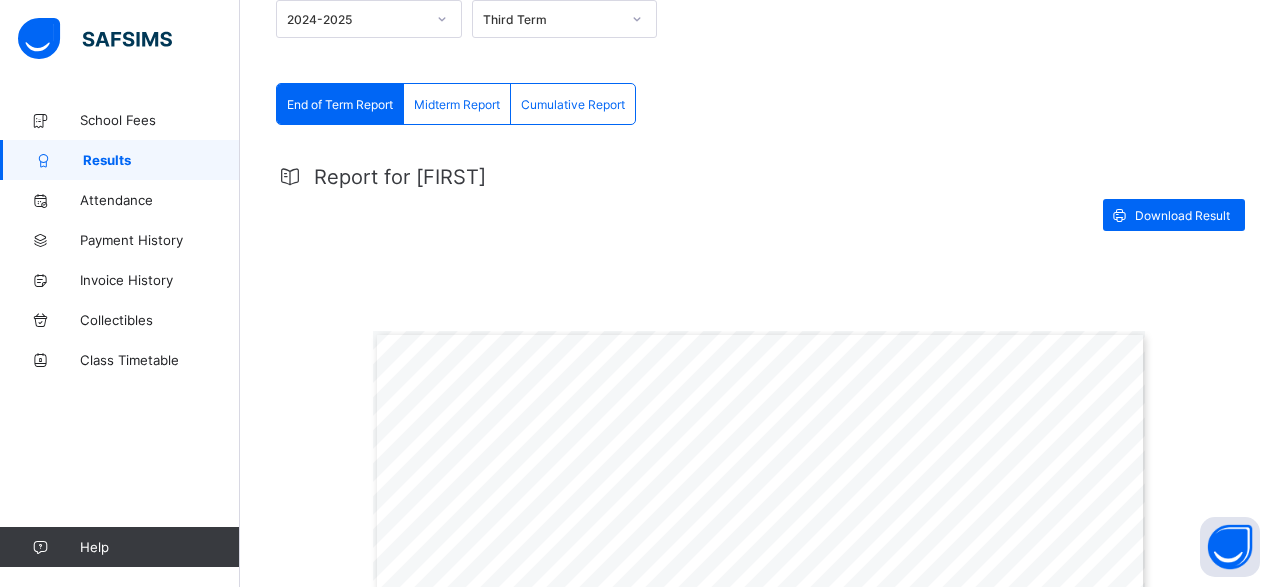 scroll, scrollTop: 312, scrollLeft: 0, axis: vertical 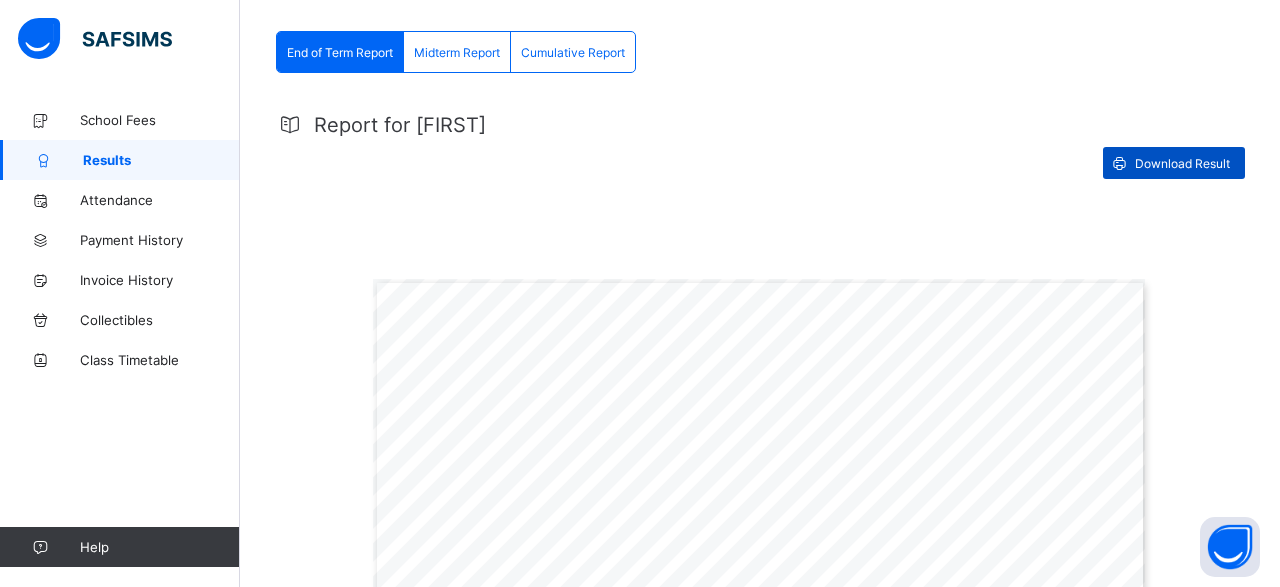 click on "Download Result" at bounding box center [1182, 163] 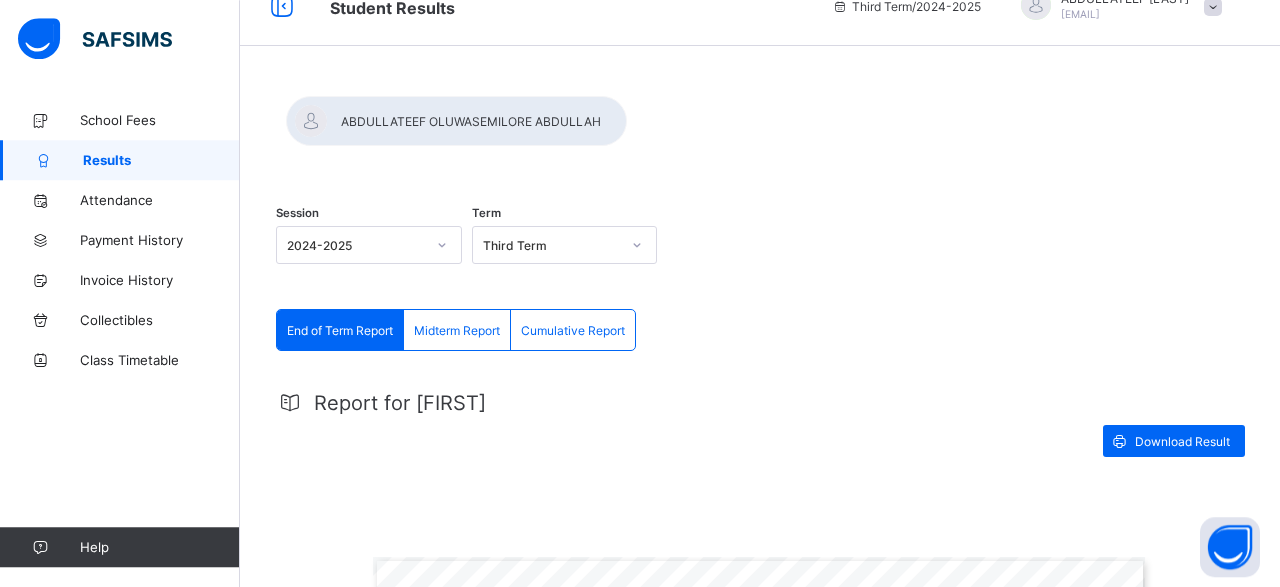 scroll, scrollTop: 0, scrollLeft: 0, axis: both 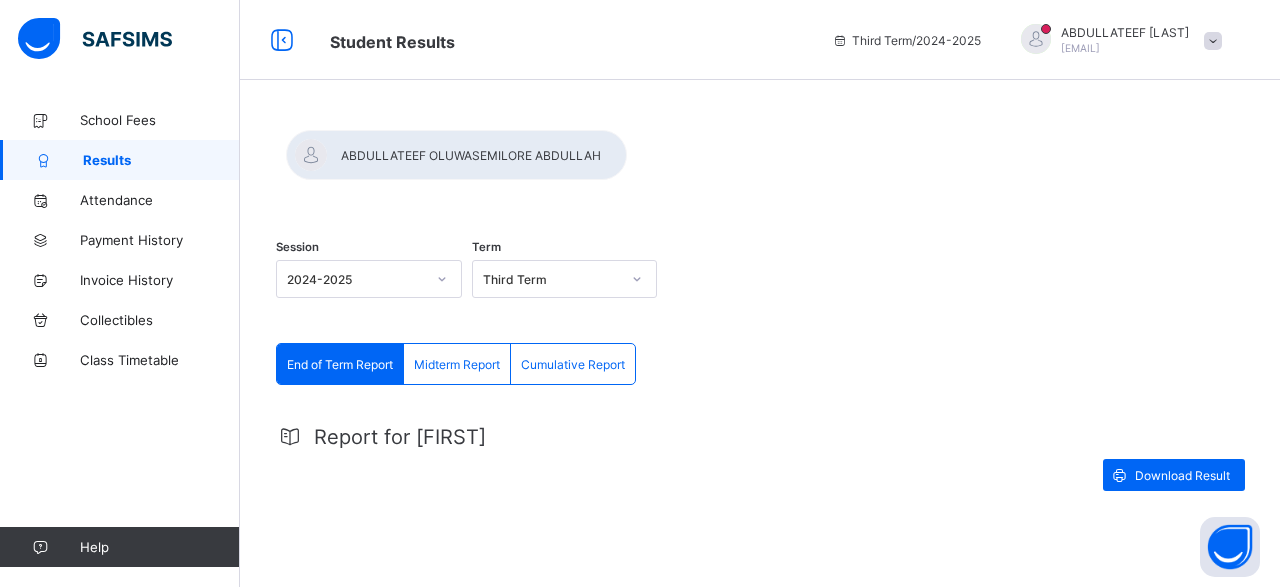 click at bounding box center [456, 155] 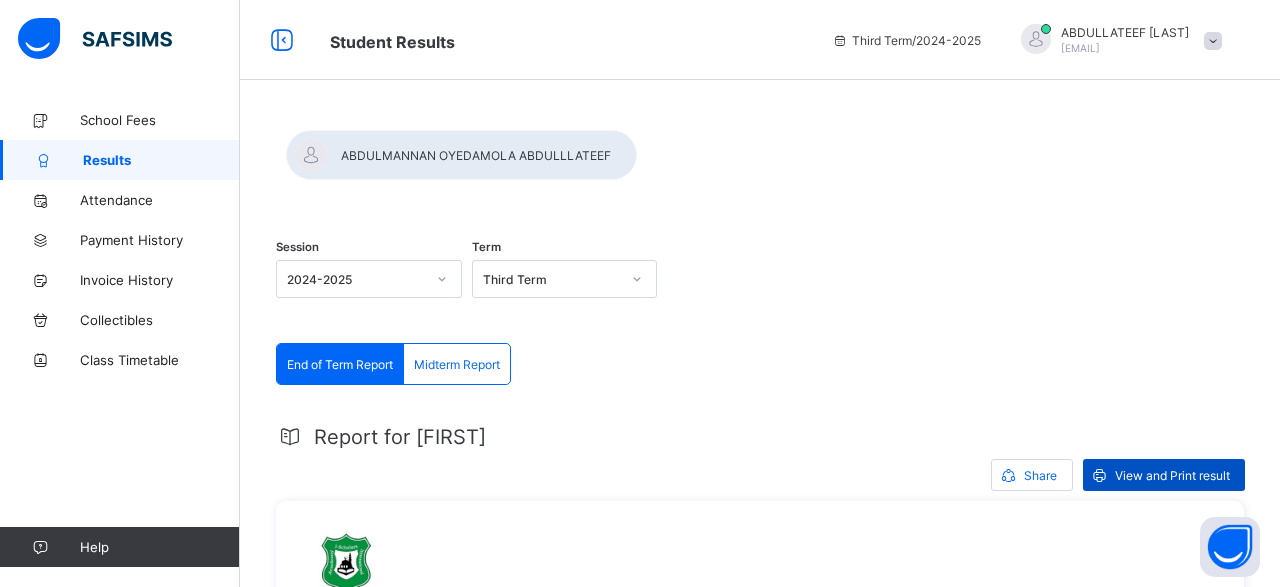 click on "View and Print result" at bounding box center (1172, 475) 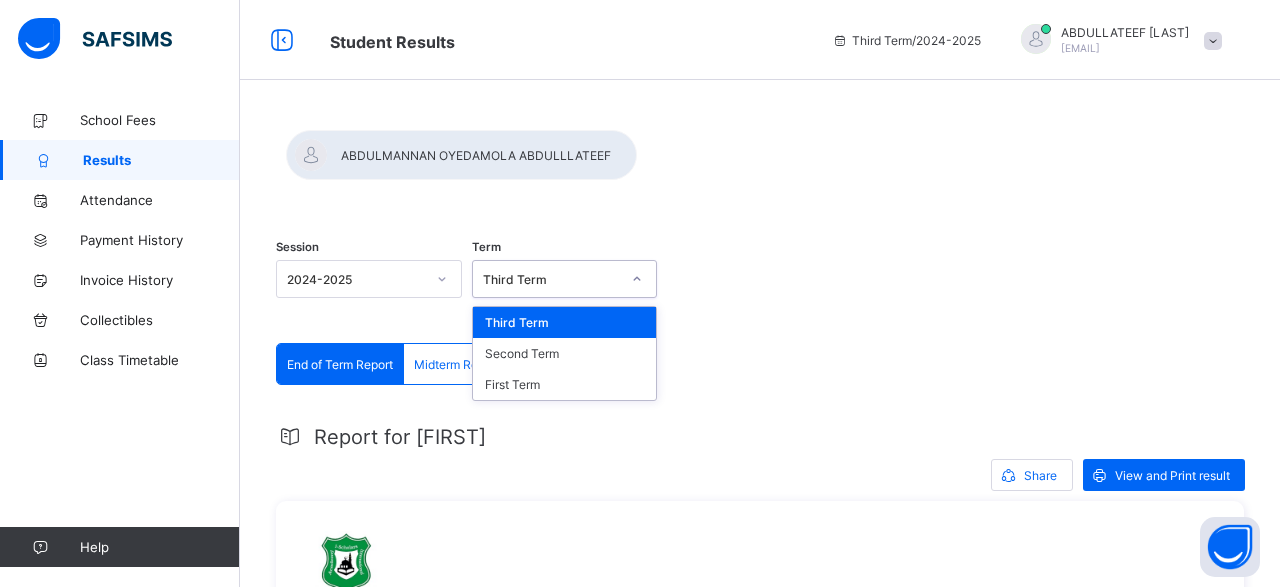 click 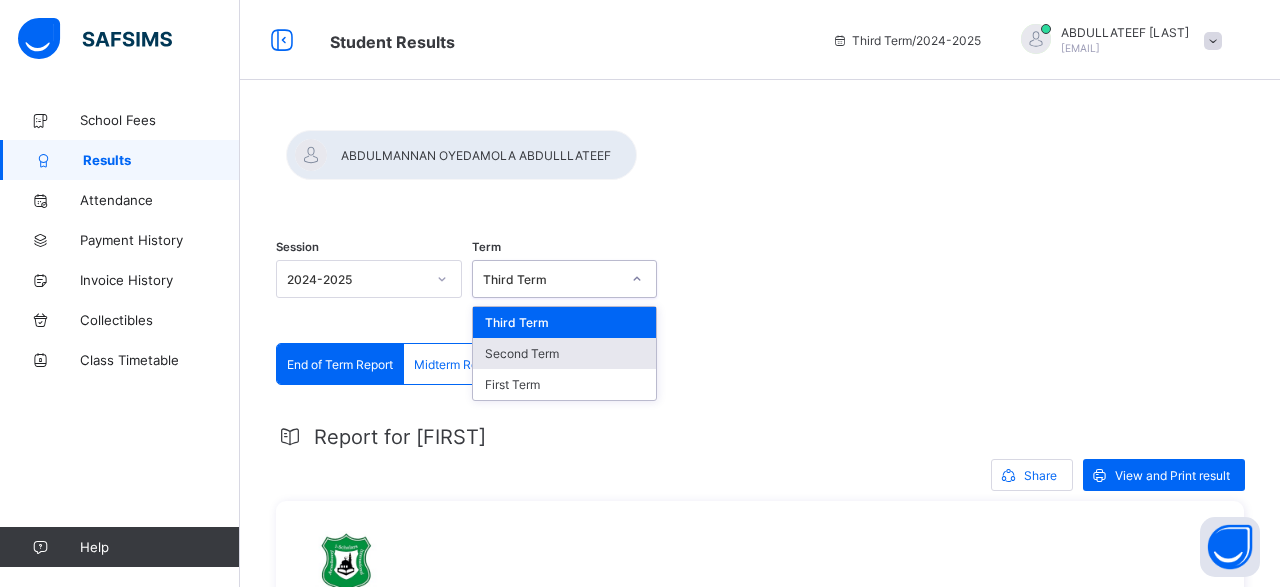 click on "Second Term" at bounding box center (565, 353) 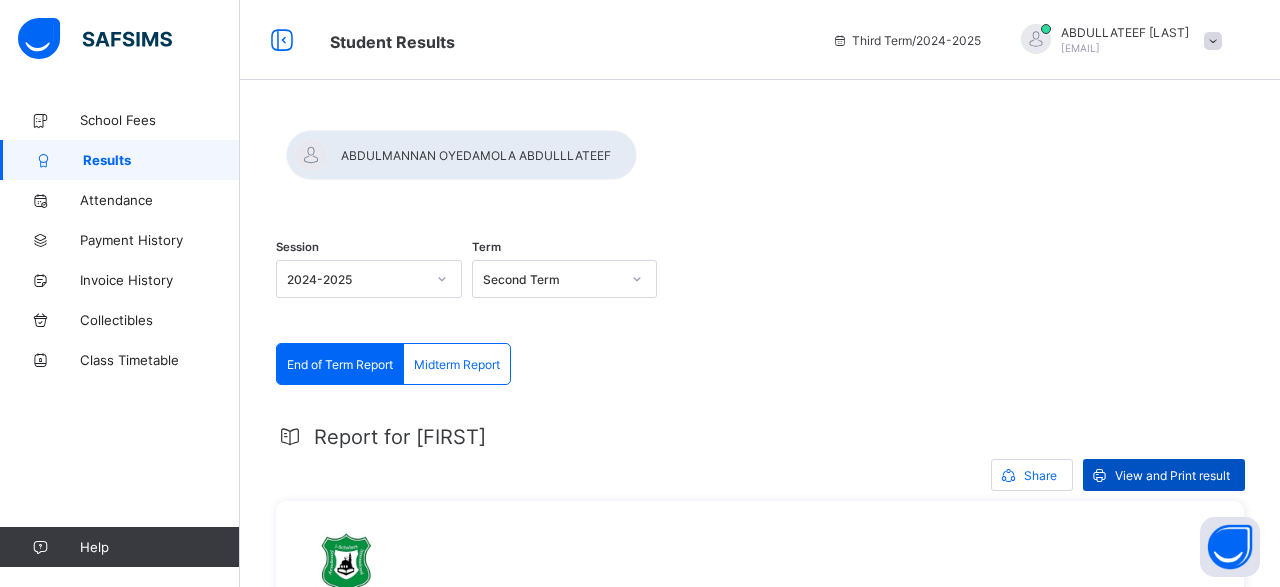 click on "View and Print result" at bounding box center [1172, 475] 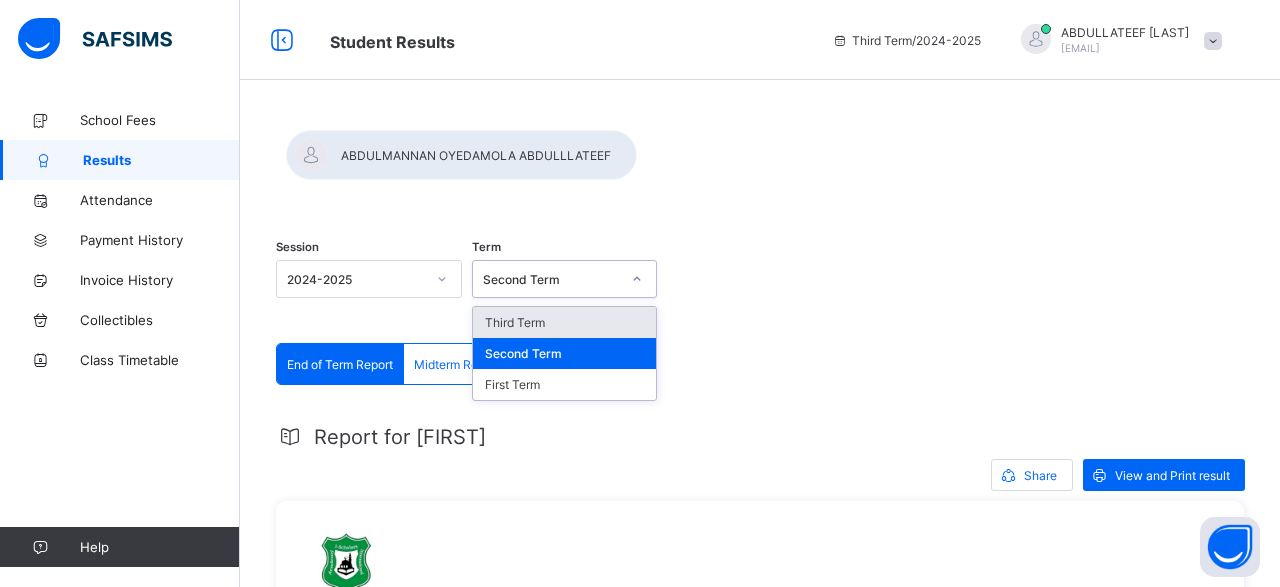 click 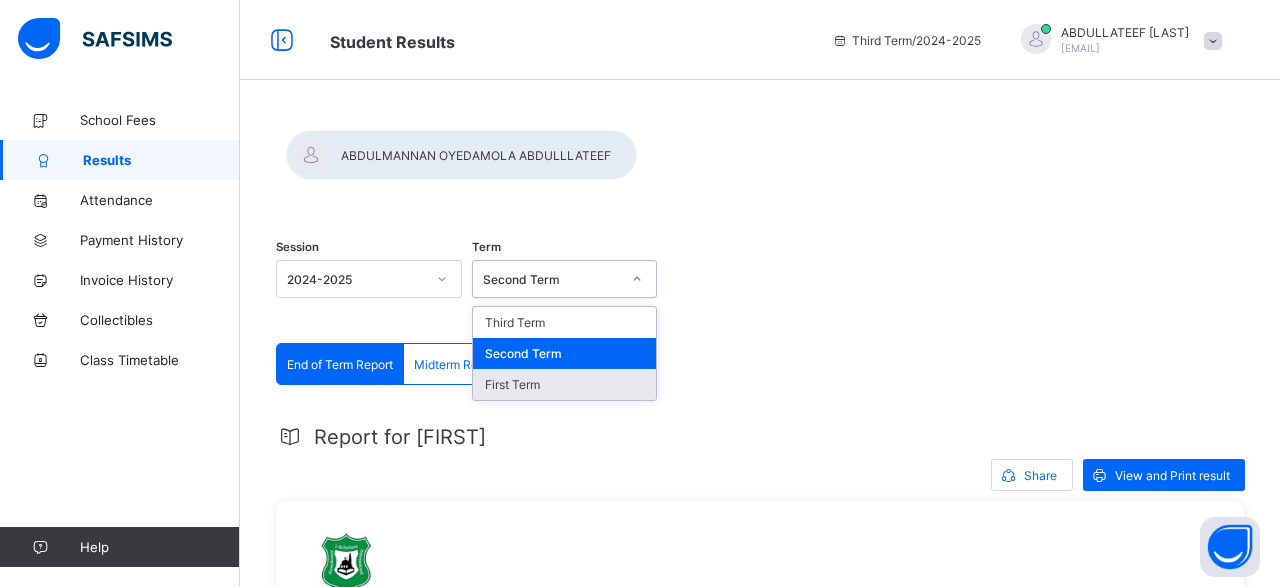 click on "First Term" at bounding box center (565, 384) 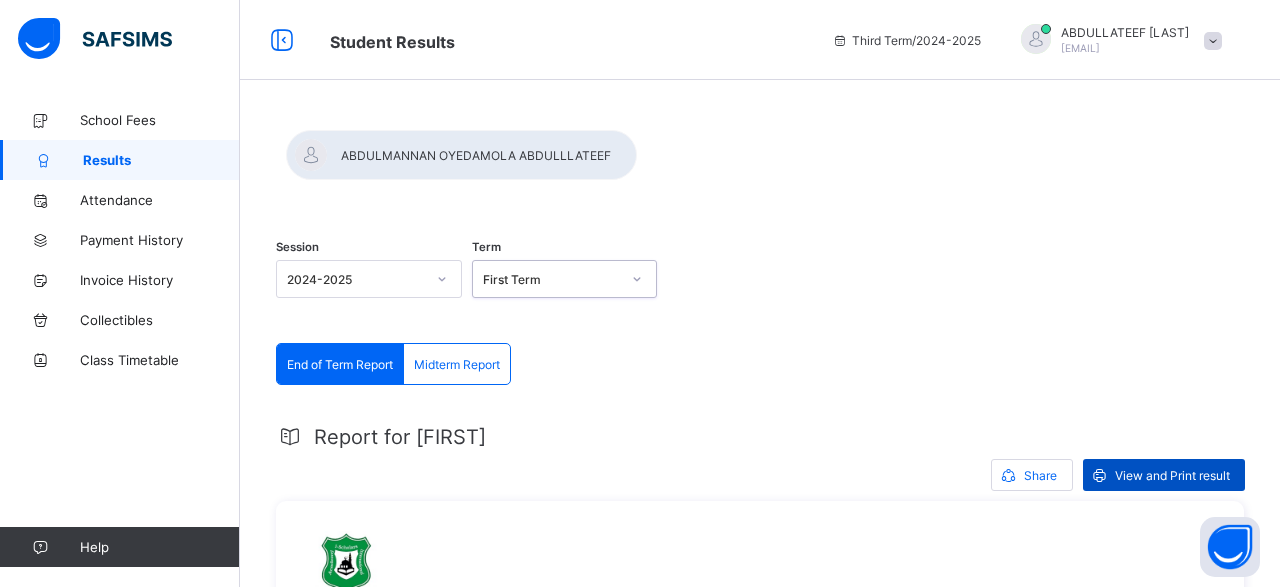 click on "View and Print result" at bounding box center (1172, 475) 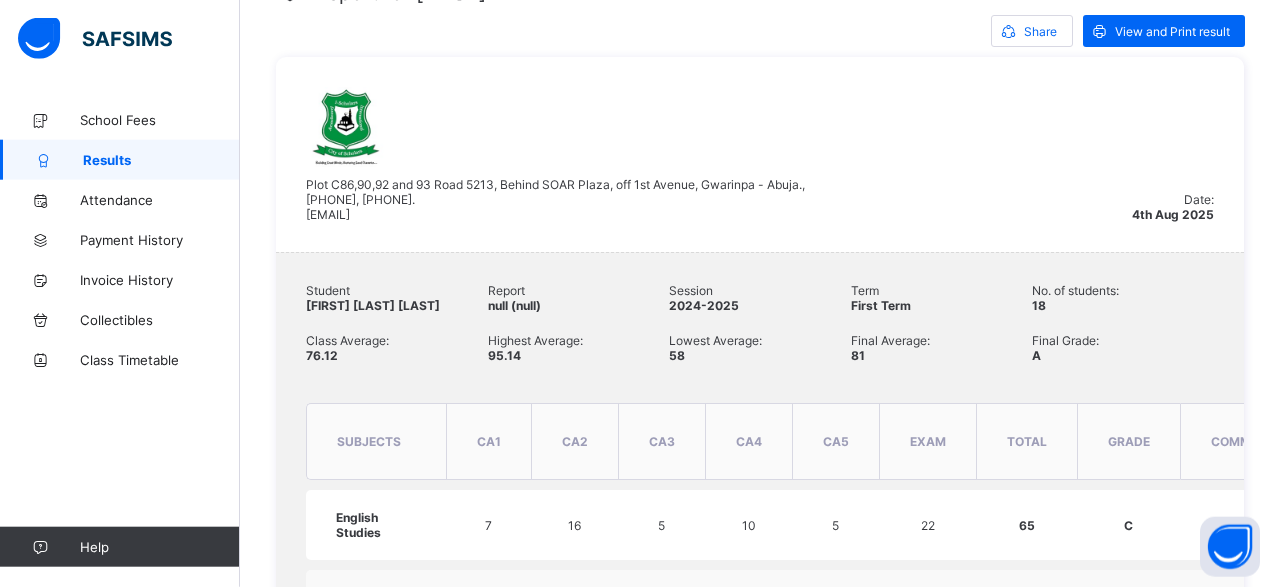 scroll, scrollTop: 208, scrollLeft: 0, axis: vertical 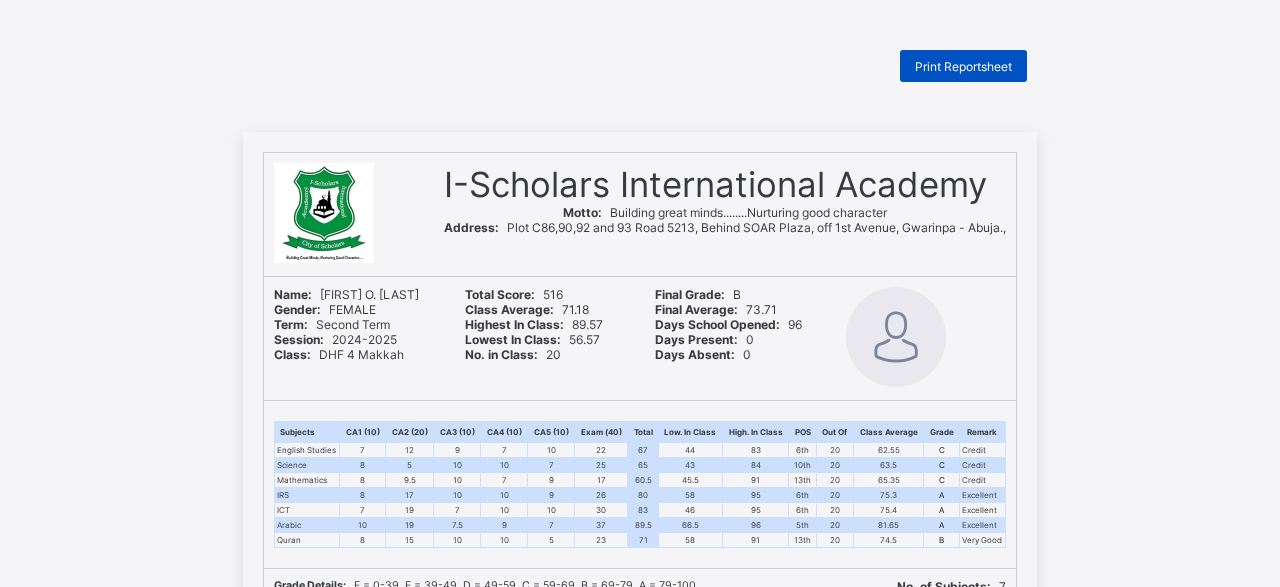 click on "Print Reportsheet" at bounding box center (963, 66) 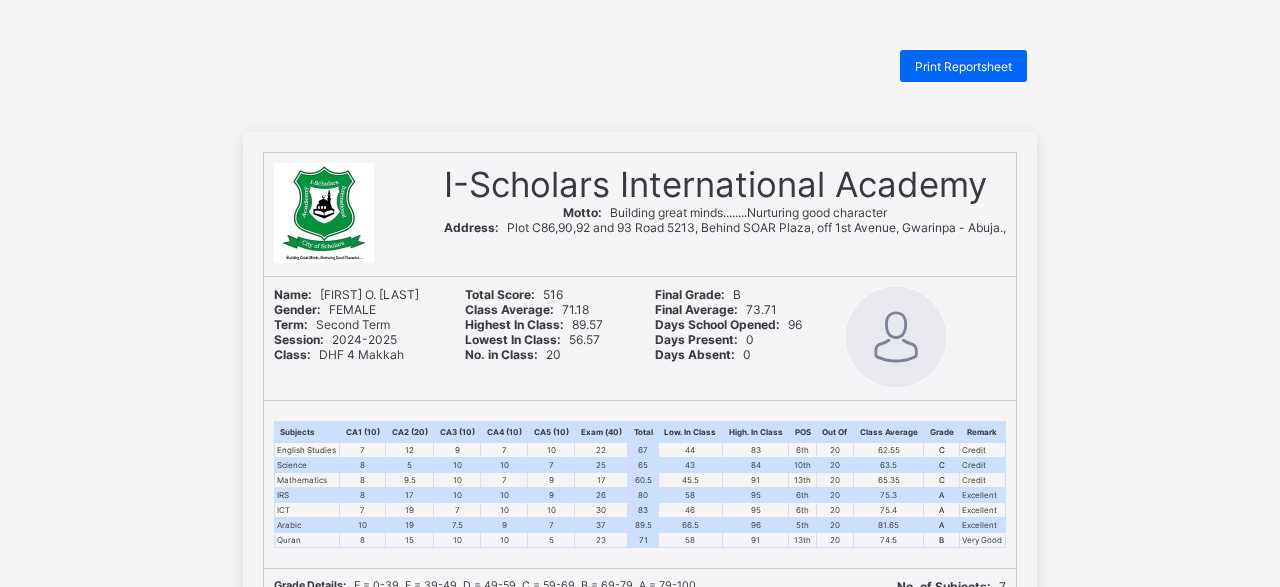 scroll, scrollTop: 0, scrollLeft: 0, axis: both 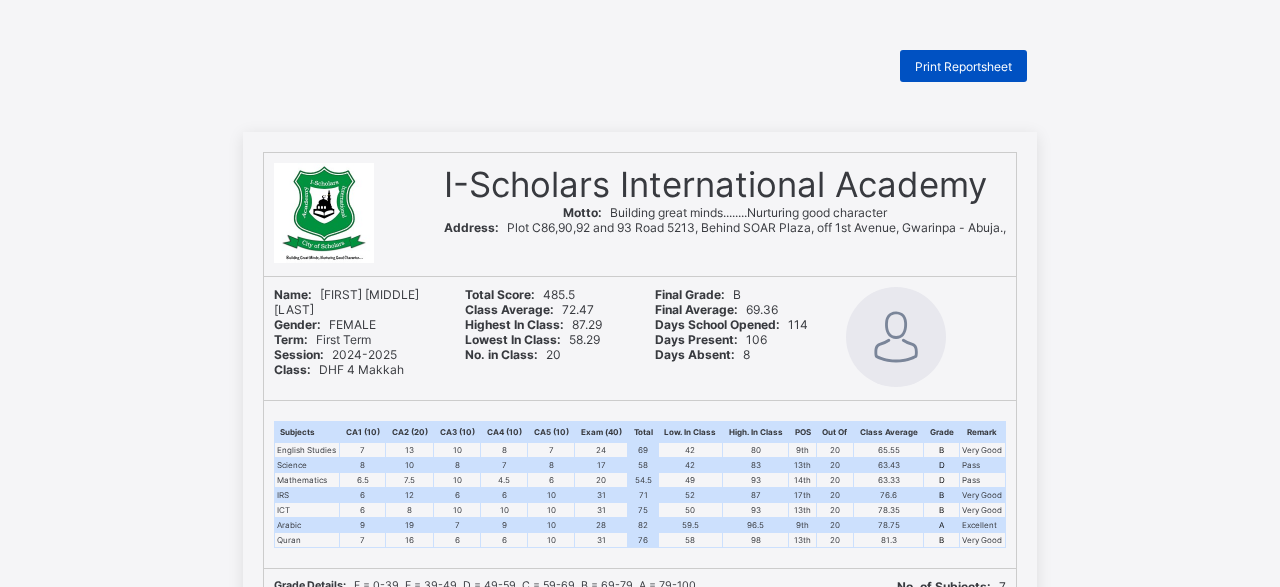 click on "Print Reportsheet" at bounding box center [963, 66] 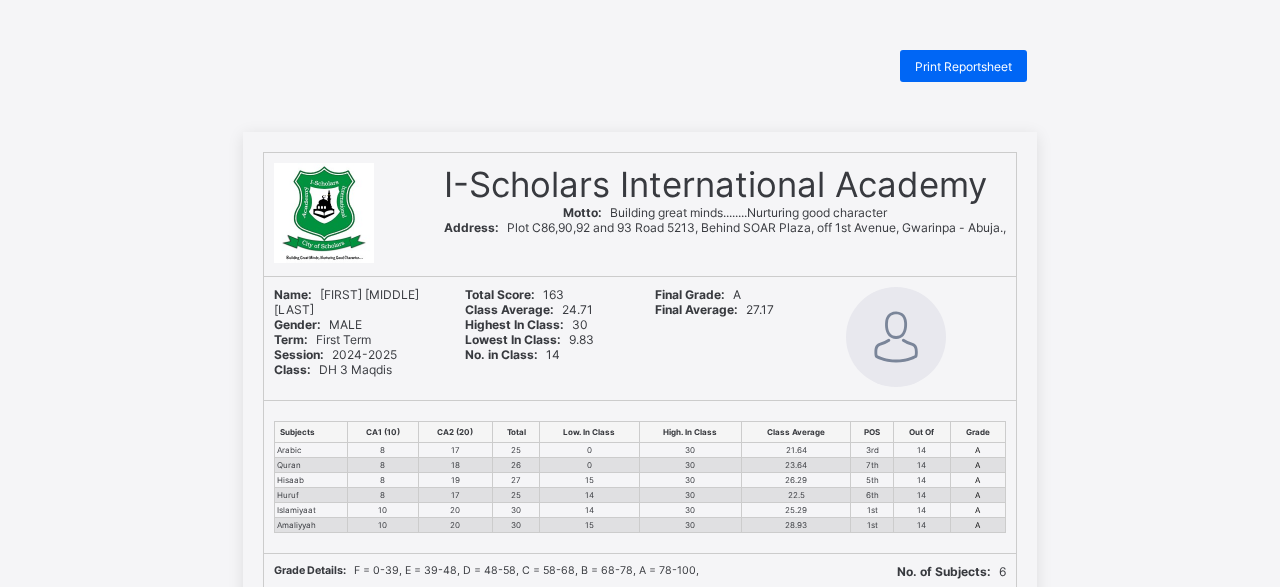 scroll, scrollTop: 0, scrollLeft: 0, axis: both 